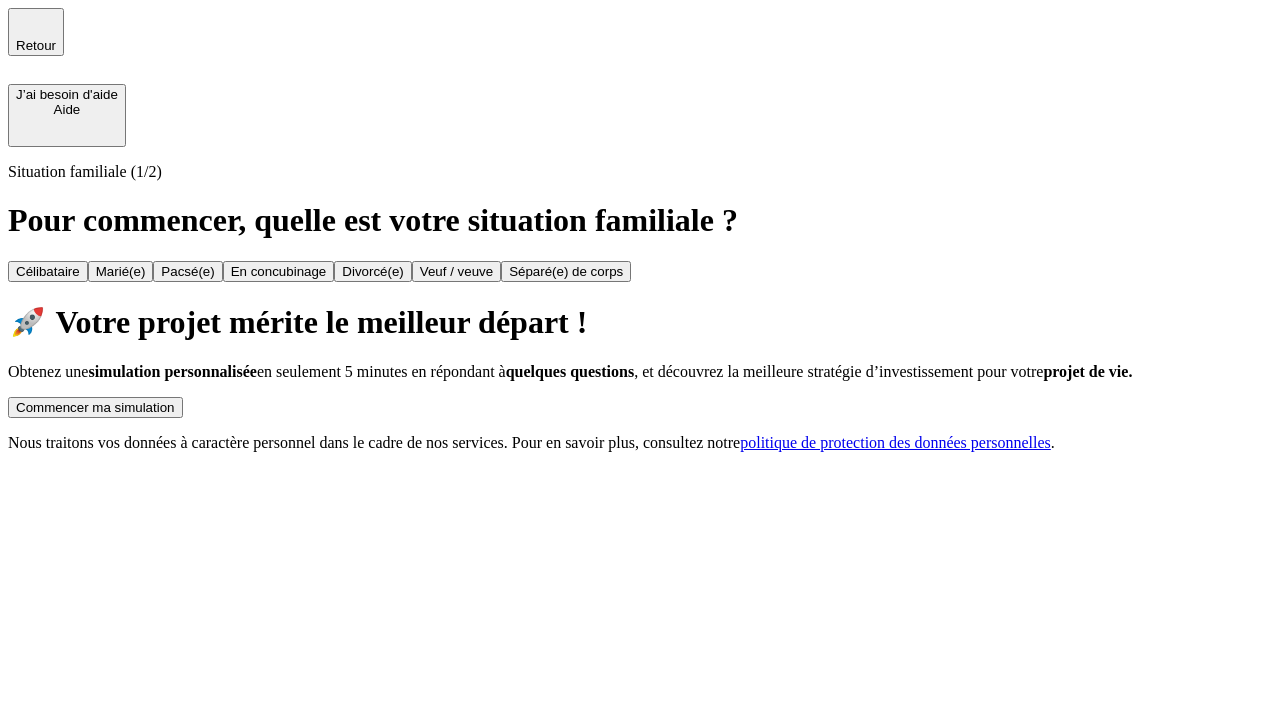 scroll, scrollTop: 0, scrollLeft: 0, axis: both 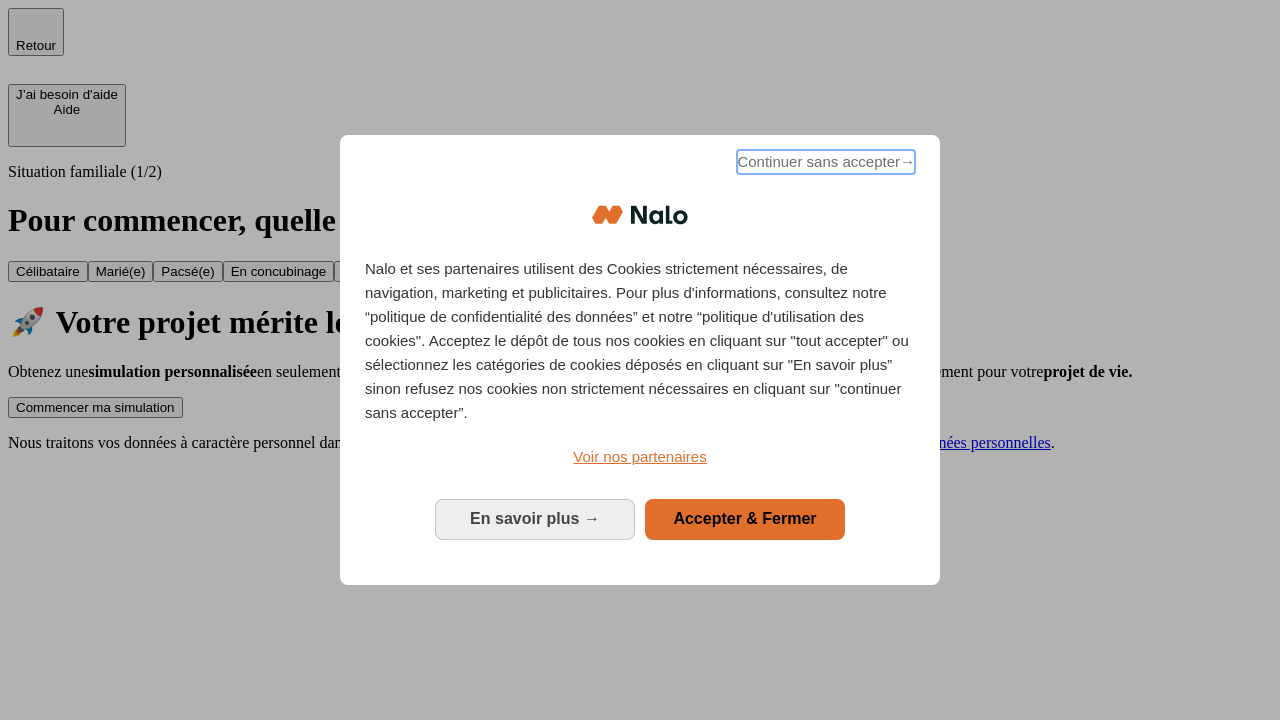 click on "Continuer sans accepter  →" at bounding box center (826, 162) 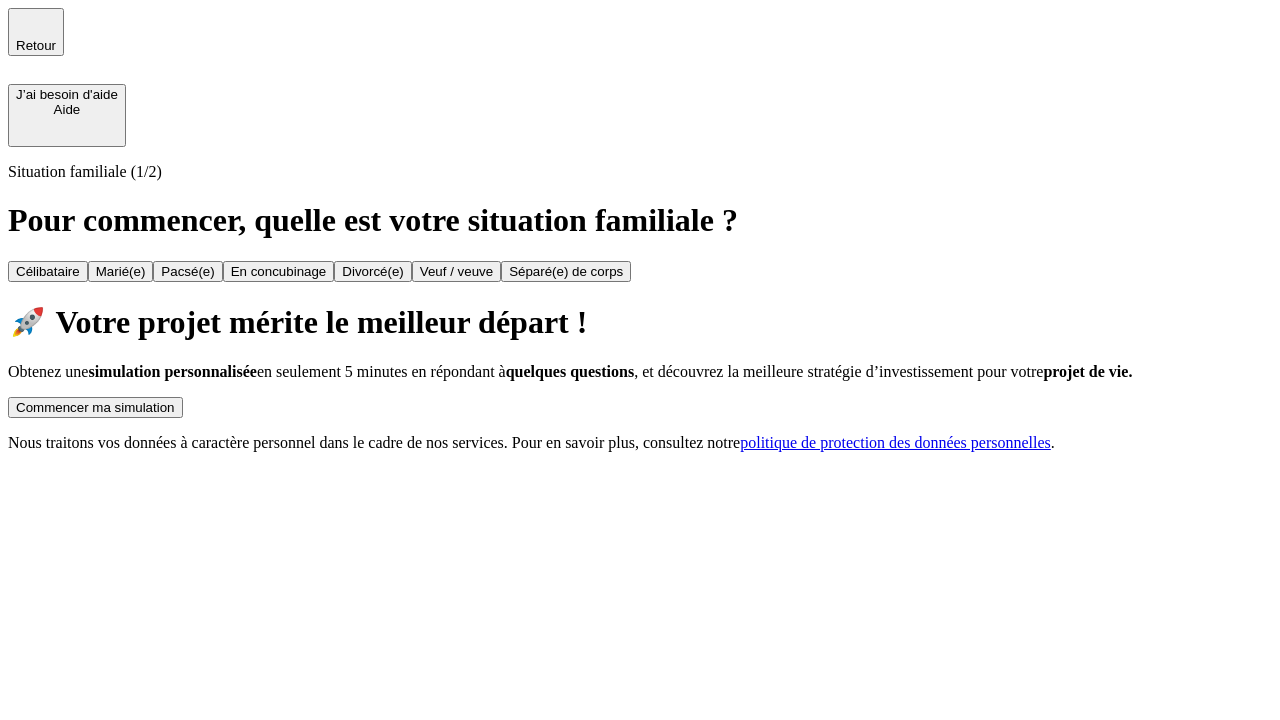click on "Commencer ma simulation" at bounding box center [95, 407] 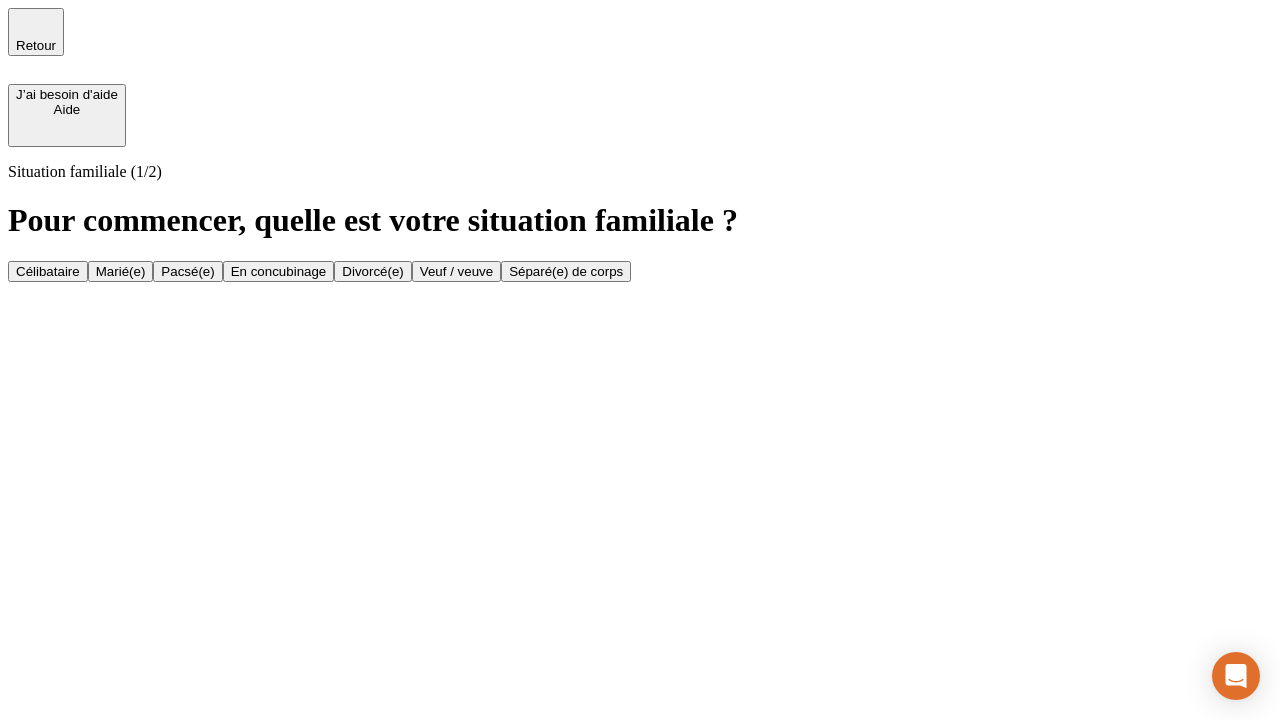 click on "En concubinage" at bounding box center (279, 271) 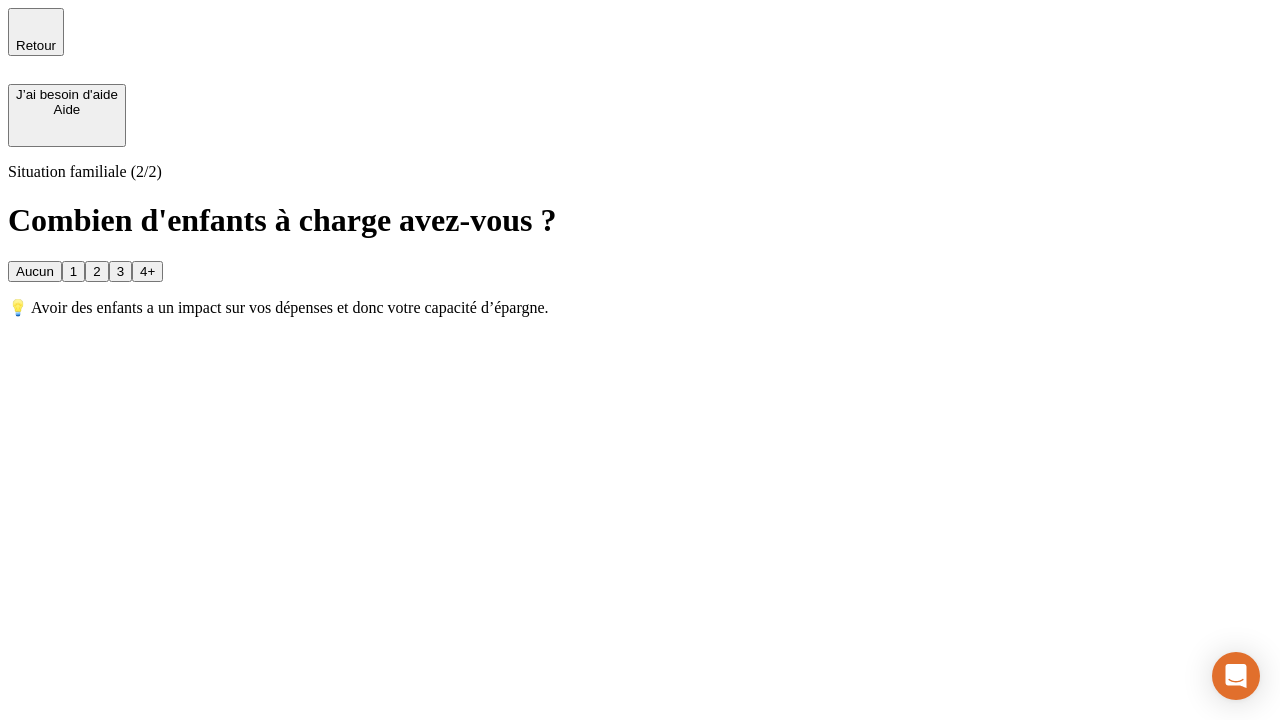 click on "2" at bounding box center (96, 271) 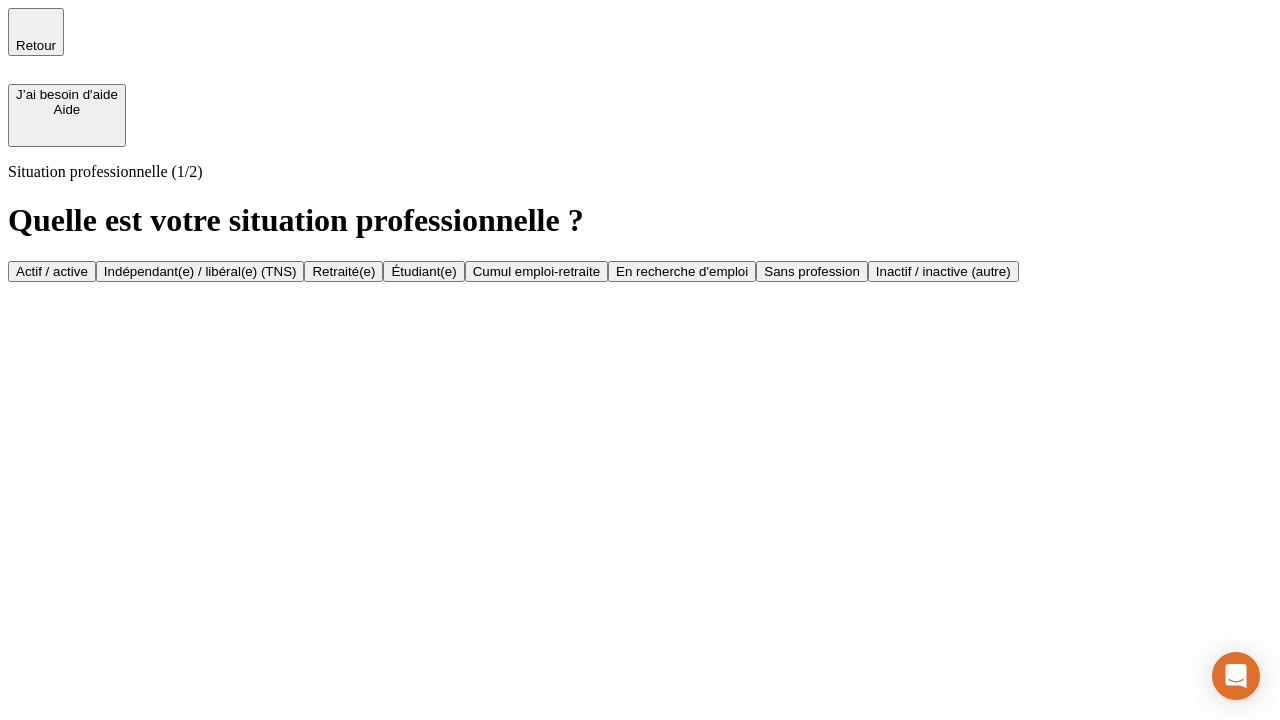 click on "Indépendant(e) / libéral(e) (TNS)" at bounding box center (200, 271) 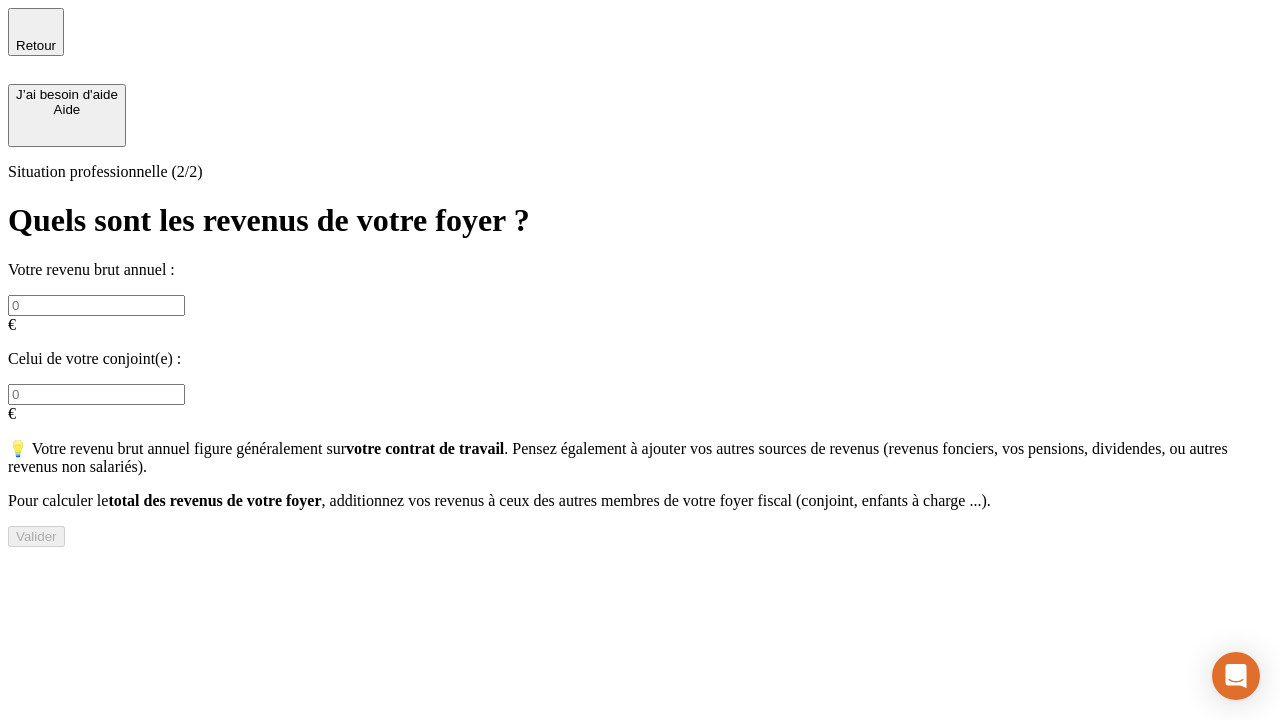 click at bounding box center [96, 305] 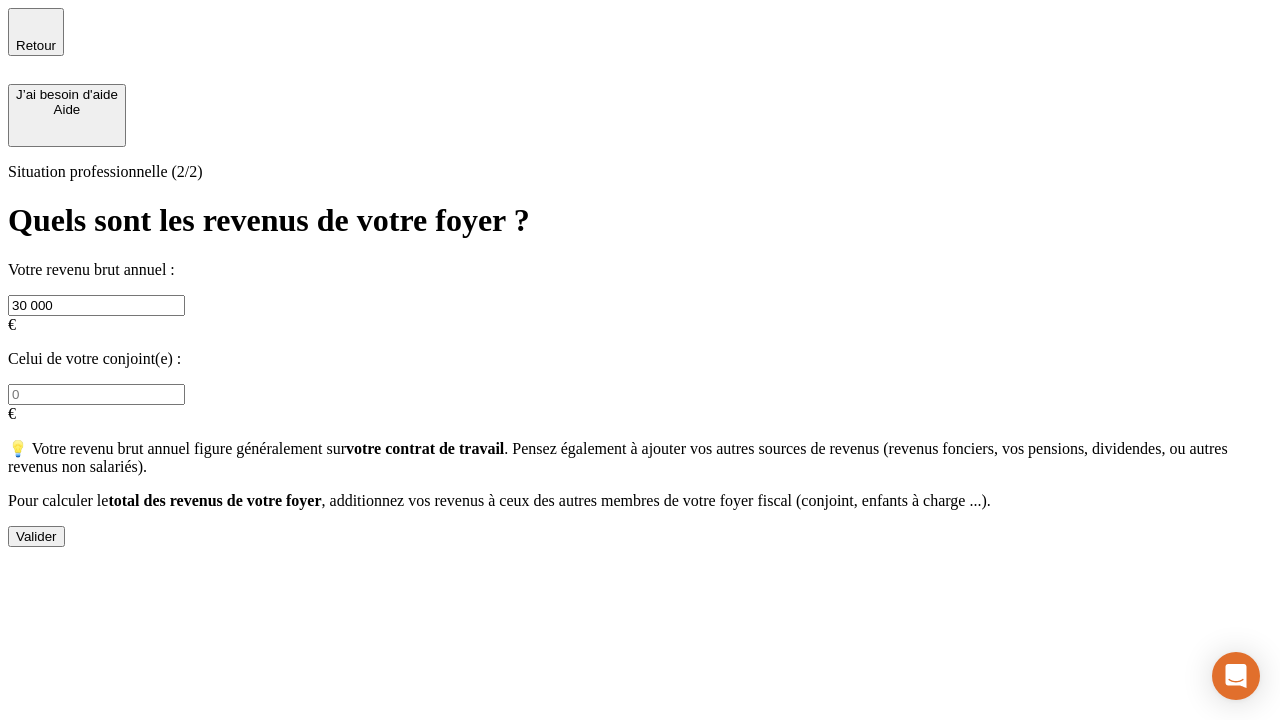 type on "30 000" 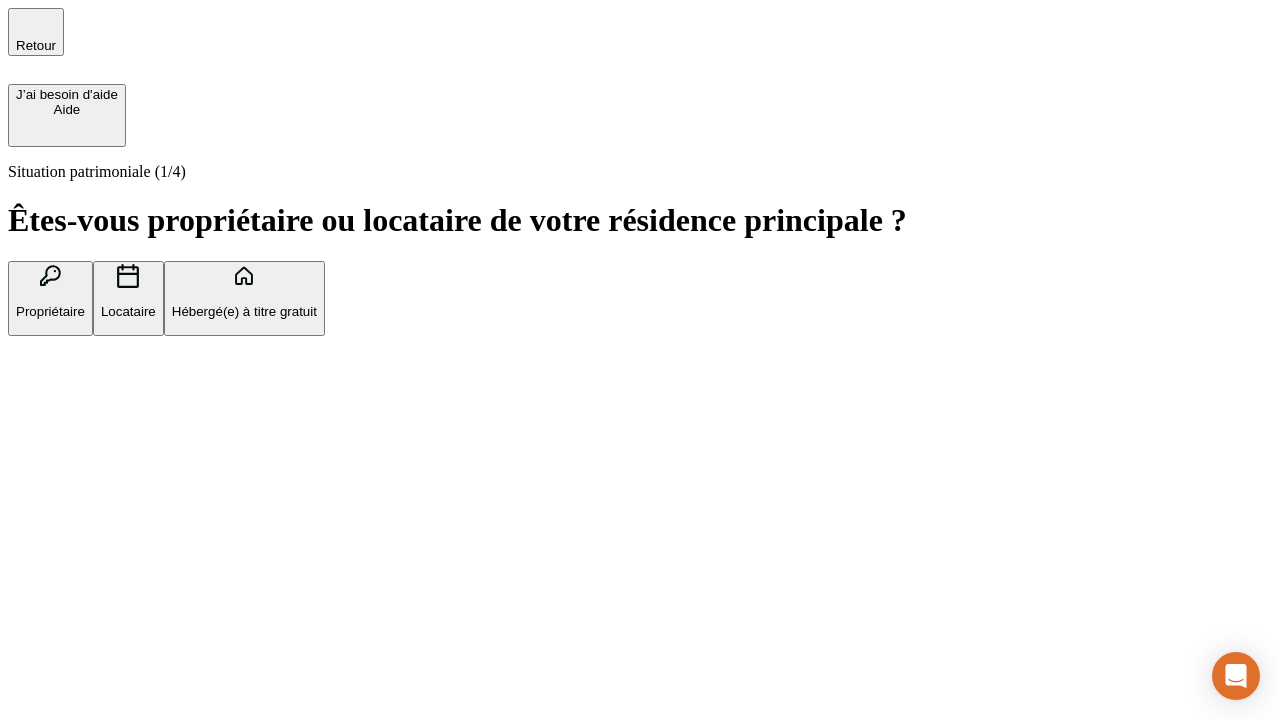 click on "Locataire" at bounding box center [128, 311] 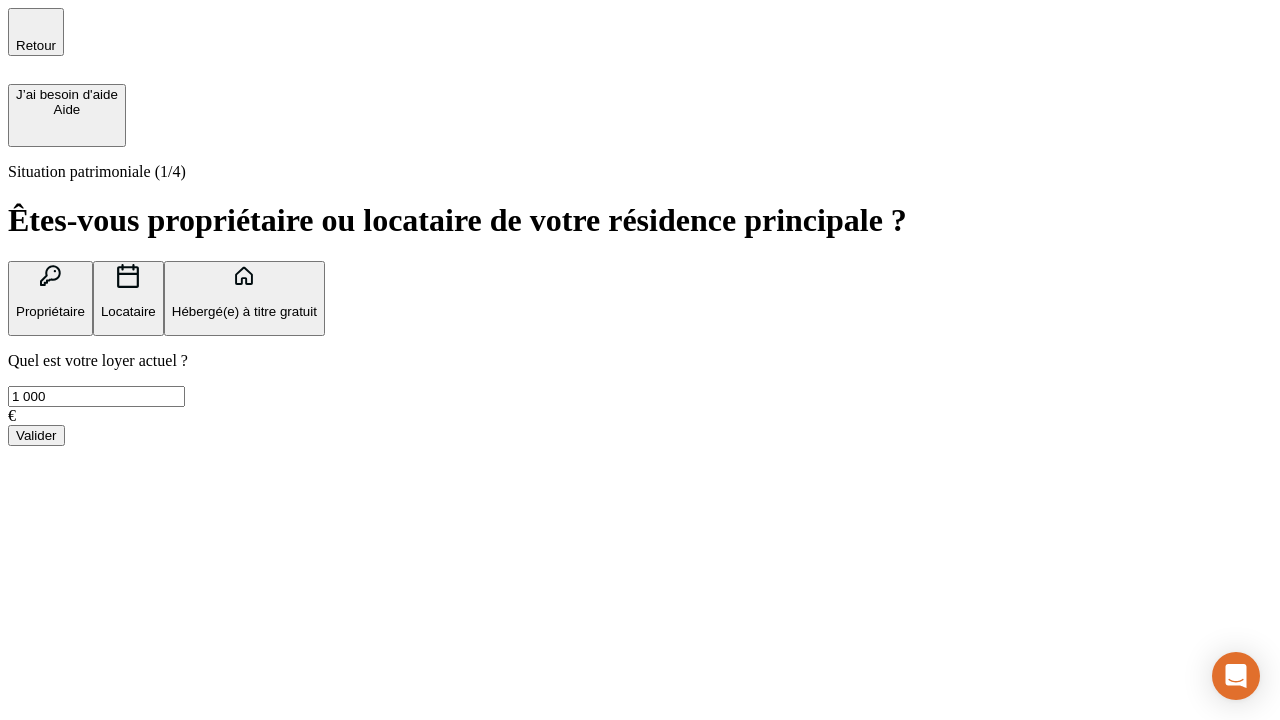 type on "1 000" 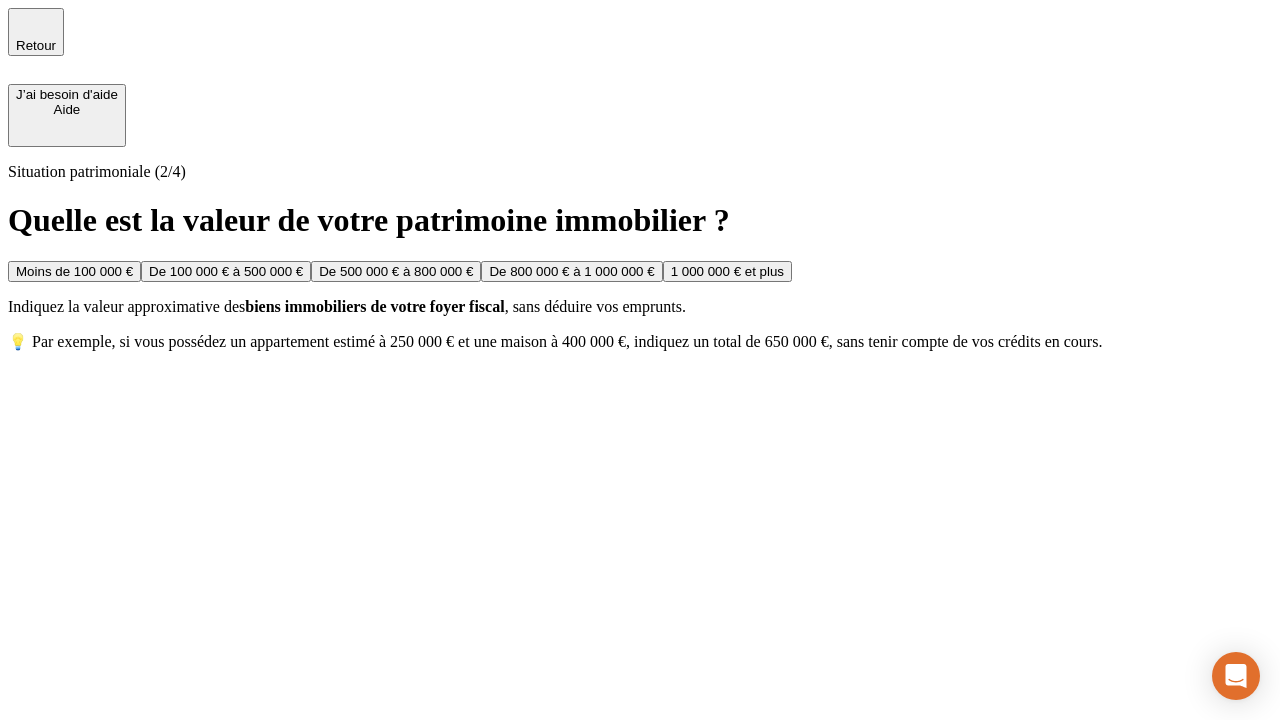 click on "Moins de 100 000 €" at bounding box center [74, 271] 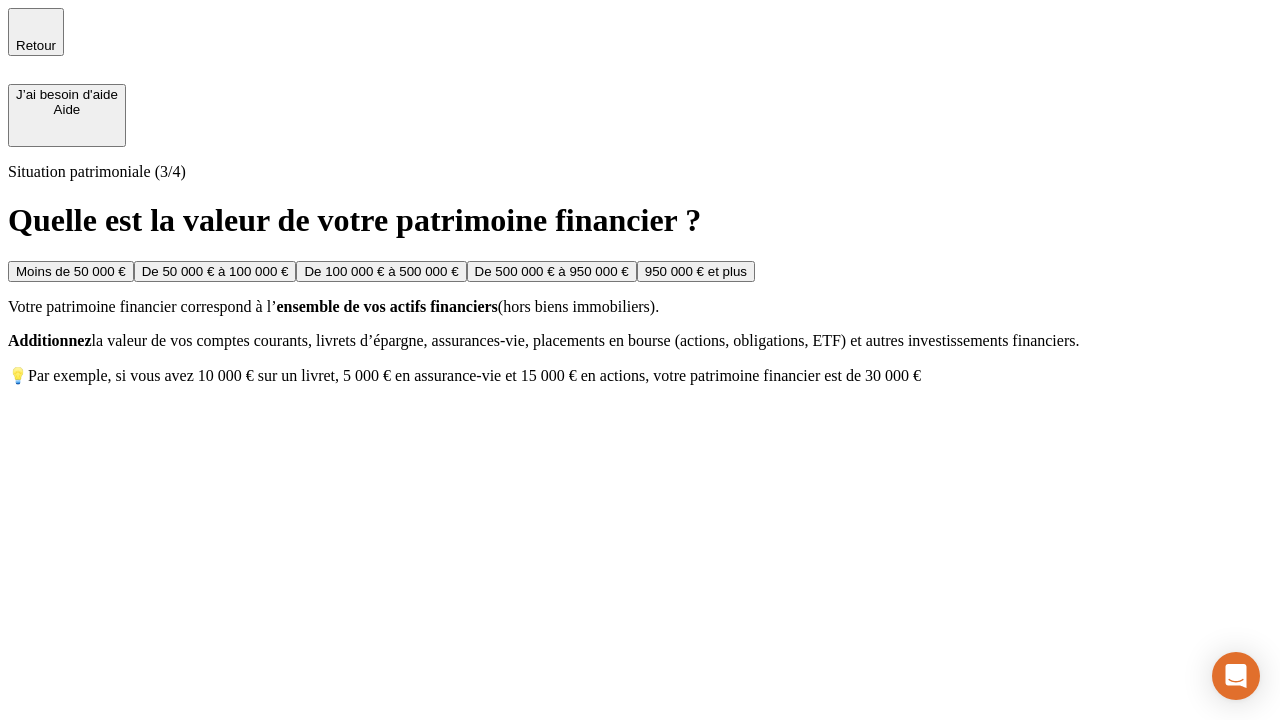 click on "Moins de 50 000 €" at bounding box center [71, 271] 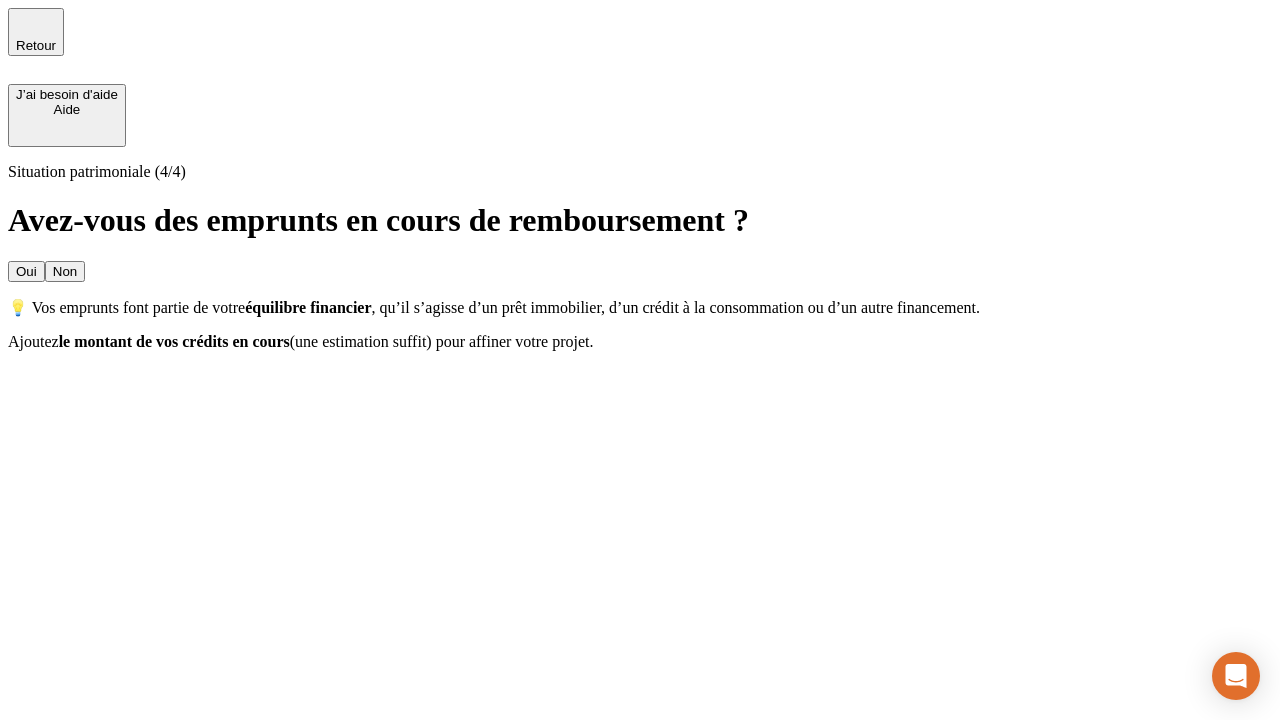 click on "Non" at bounding box center (65, 271) 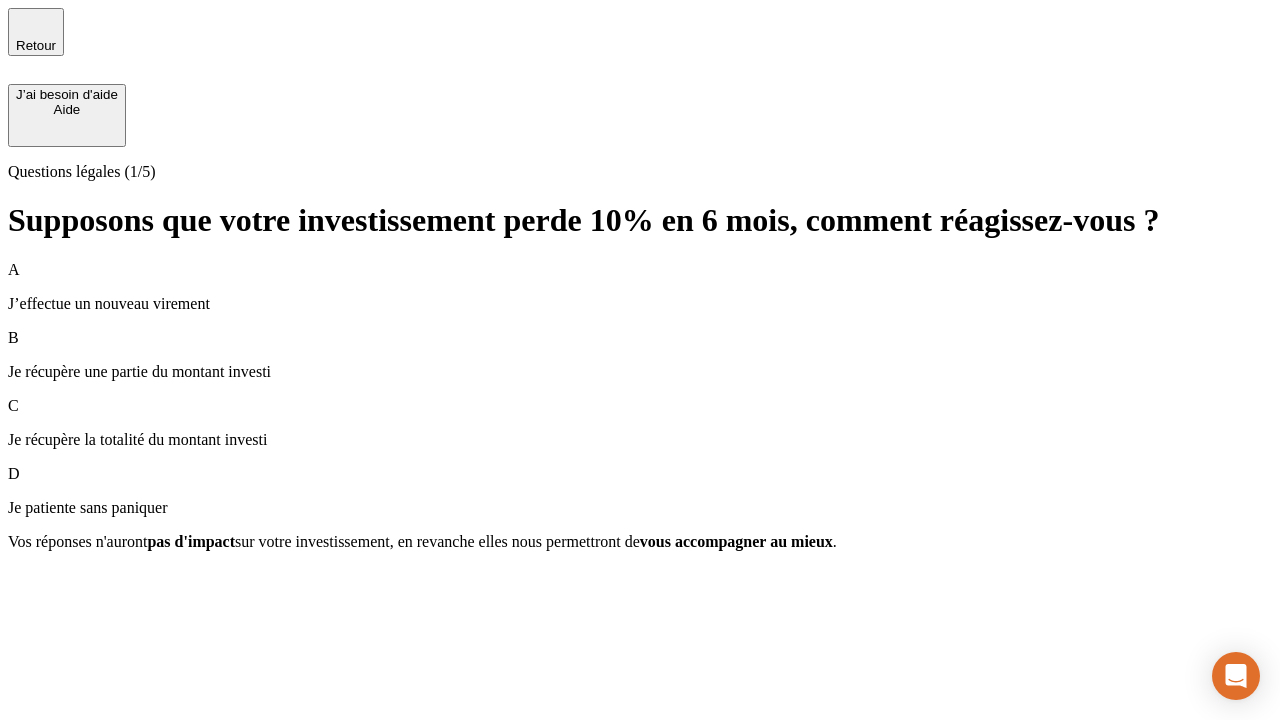 click on "A J’effectue un nouveau virement" at bounding box center (640, 287) 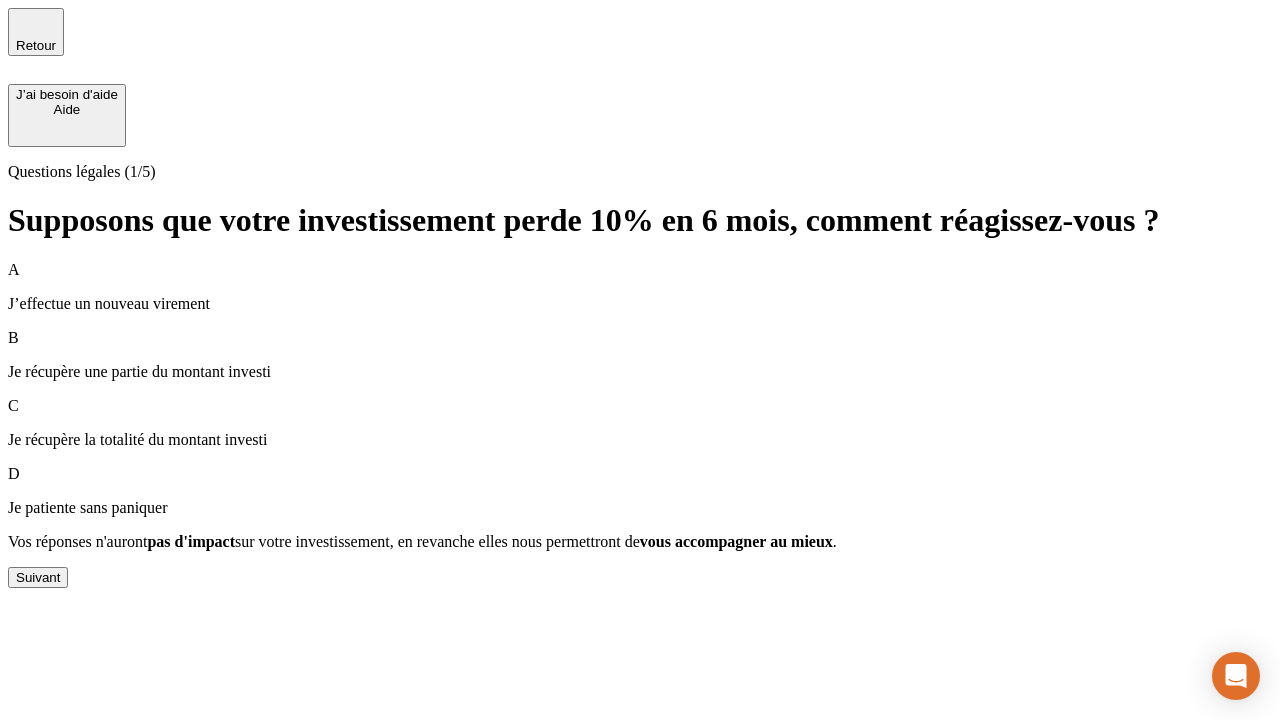 click on "Suivant" at bounding box center [38, 577] 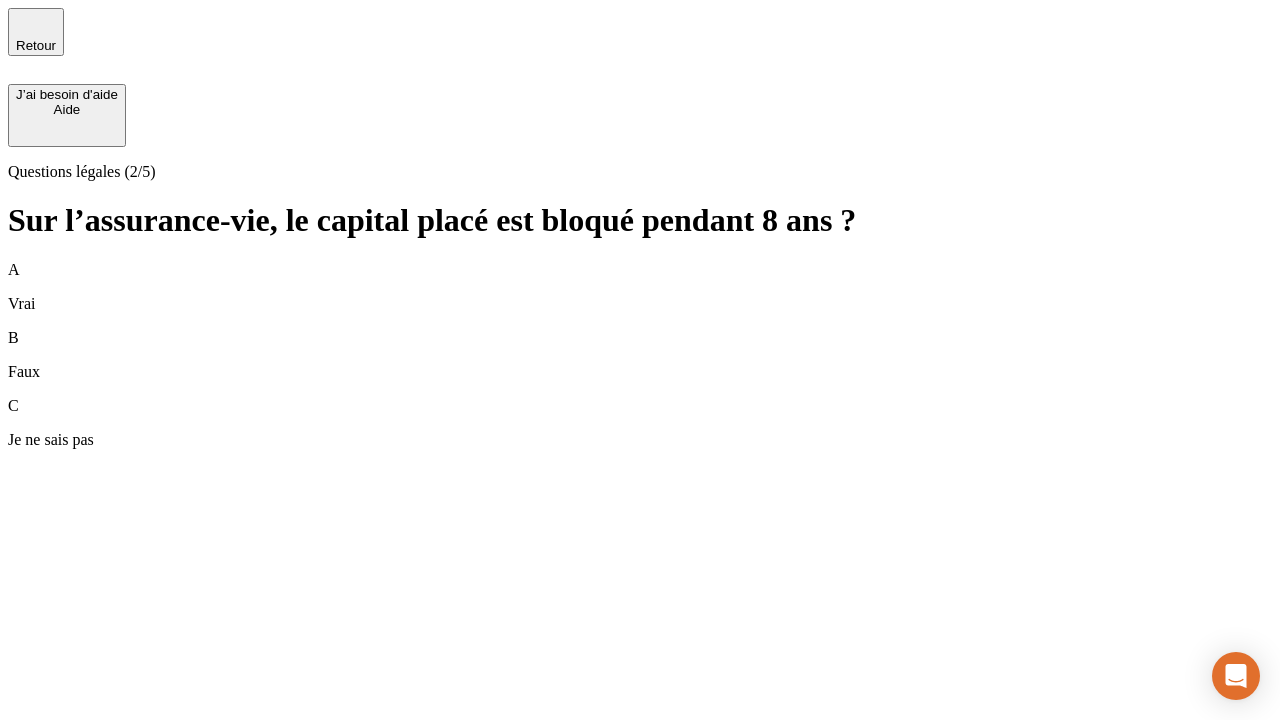 click on "A Vrai" at bounding box center (640, 287) 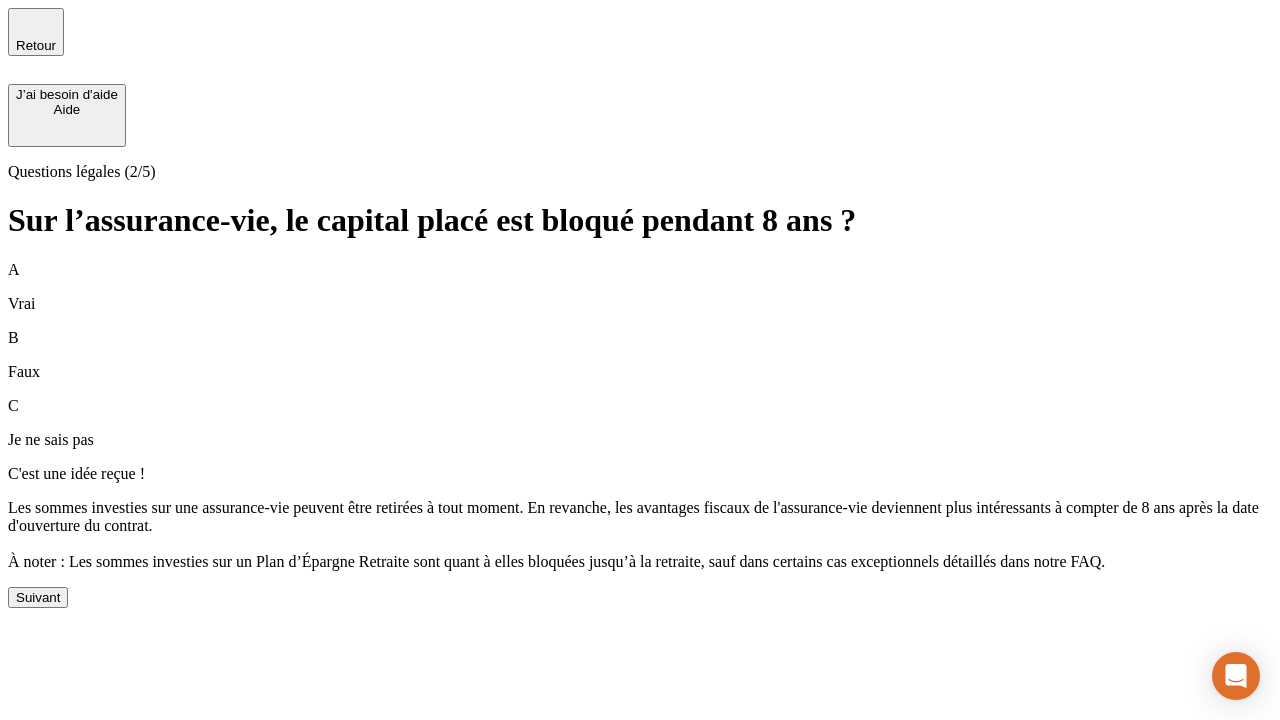 click on "Suivant" at bounding box center [38, 597] 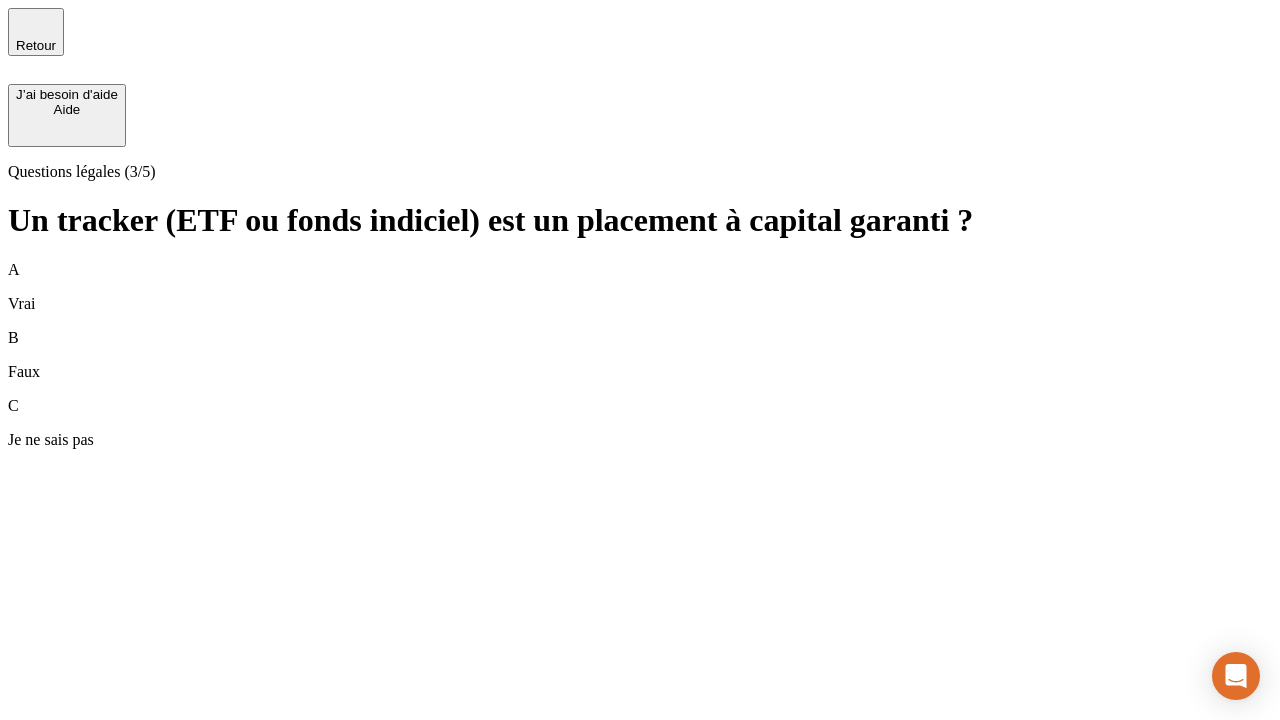click on "A Vrai" at bounding box center [640, 287] 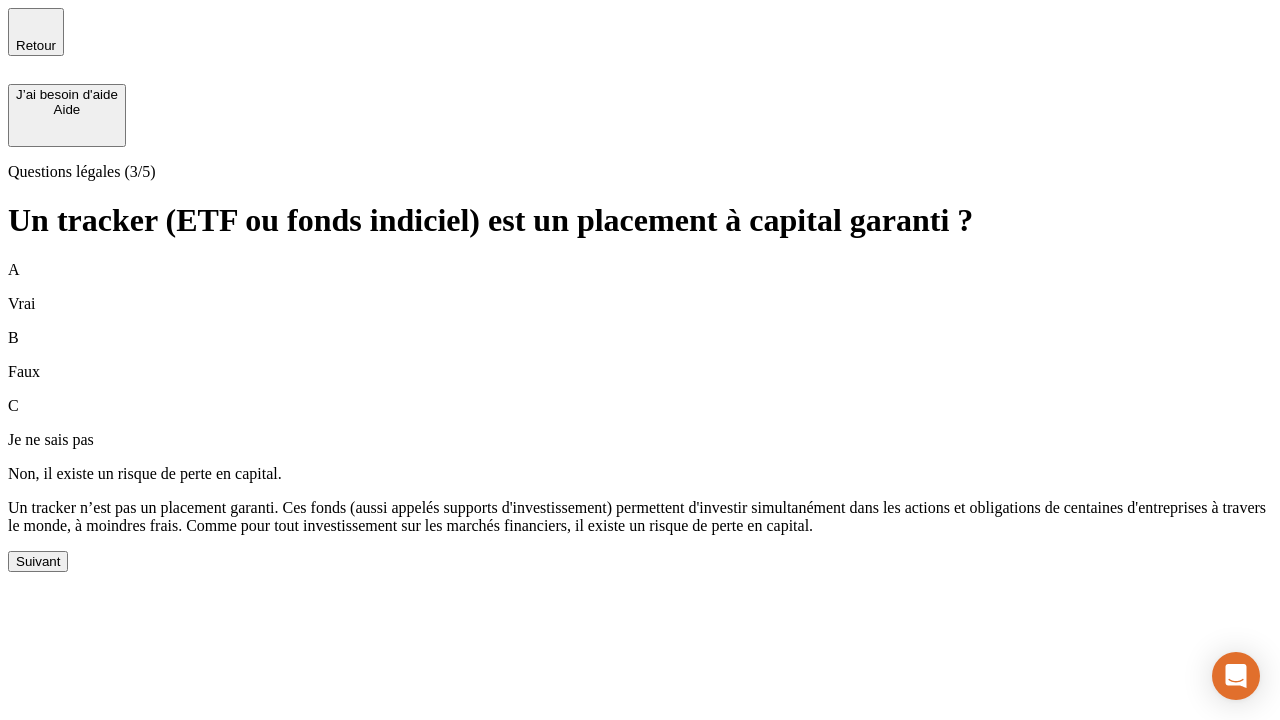 click on "Suivant" at bounding box center [38, 561] 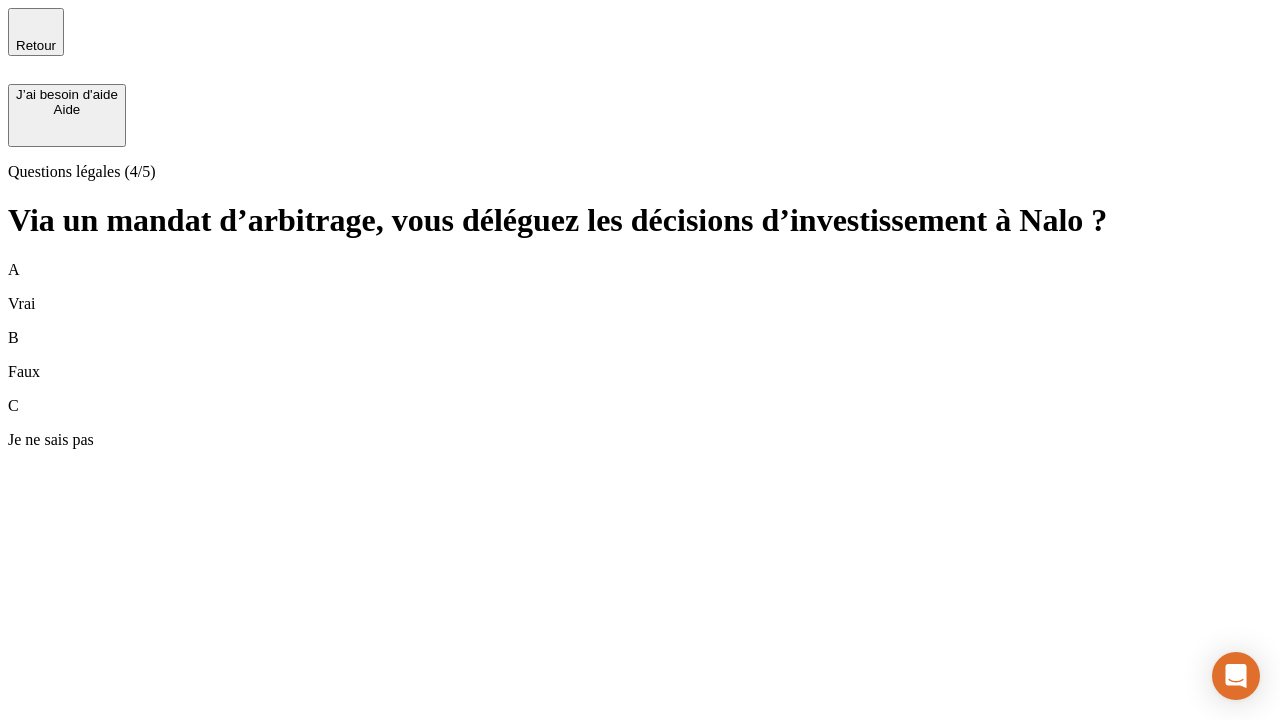 click on "A Vrai" at bounding box center (640, 287) 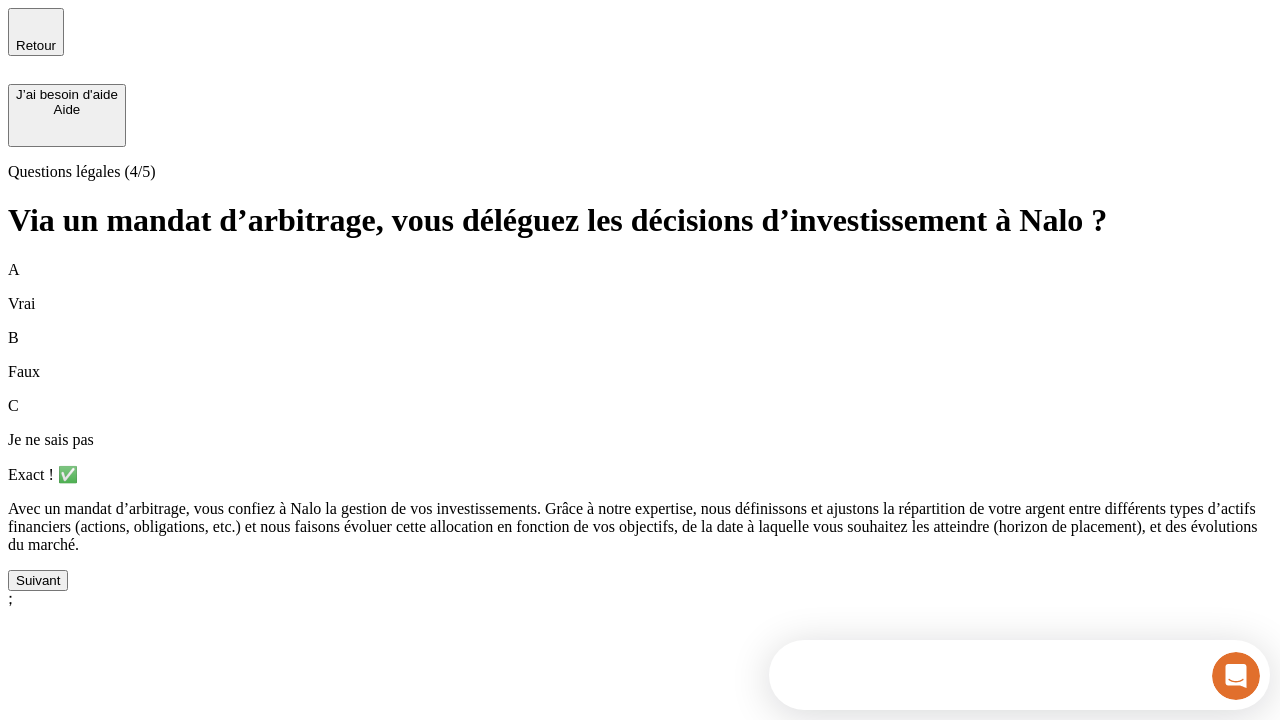 scroll, scrollTop: 0, scrollLeft: 0, axis: both 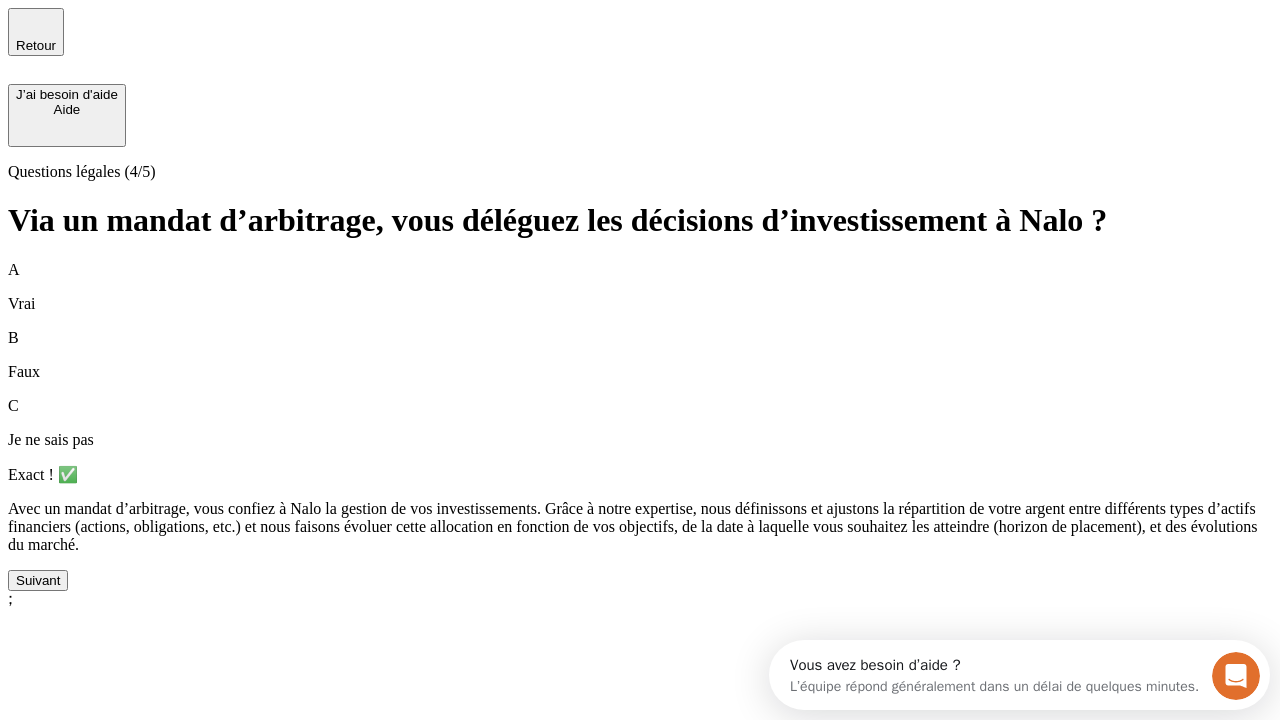 click on "Suivant" at bounding box center (38, 580) 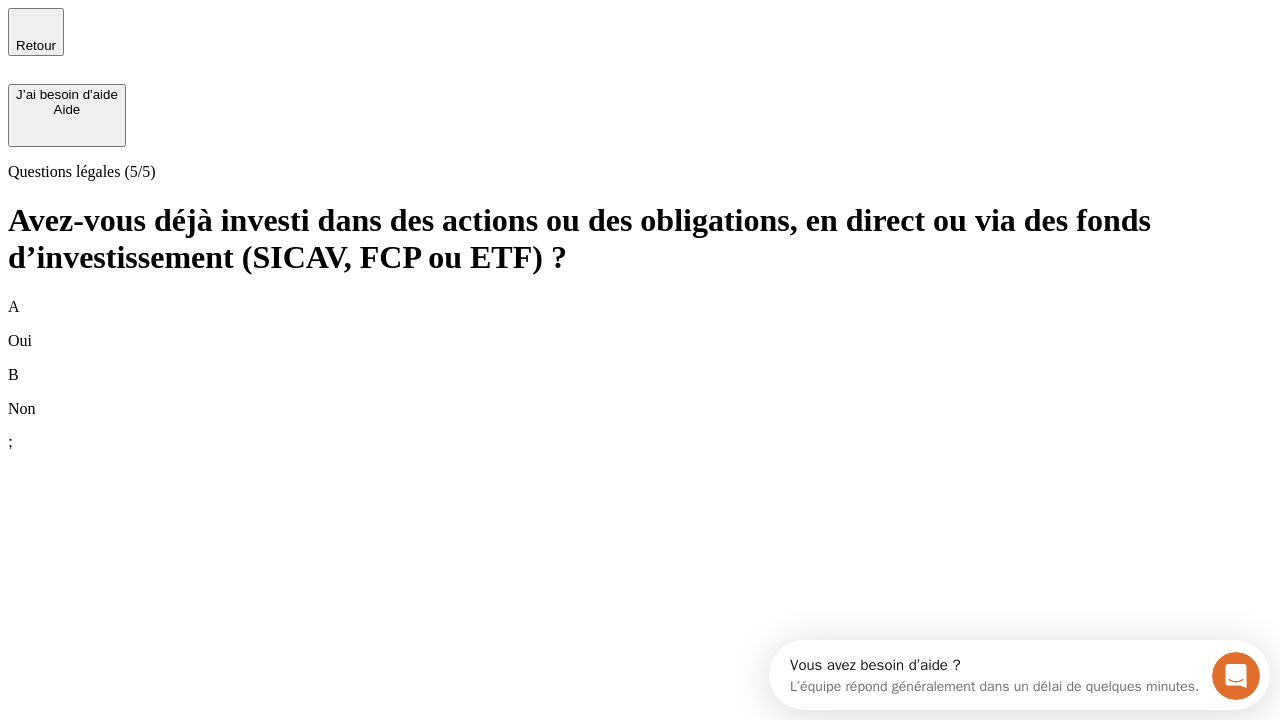 click on "B Non" at bounding box center (640, 392) 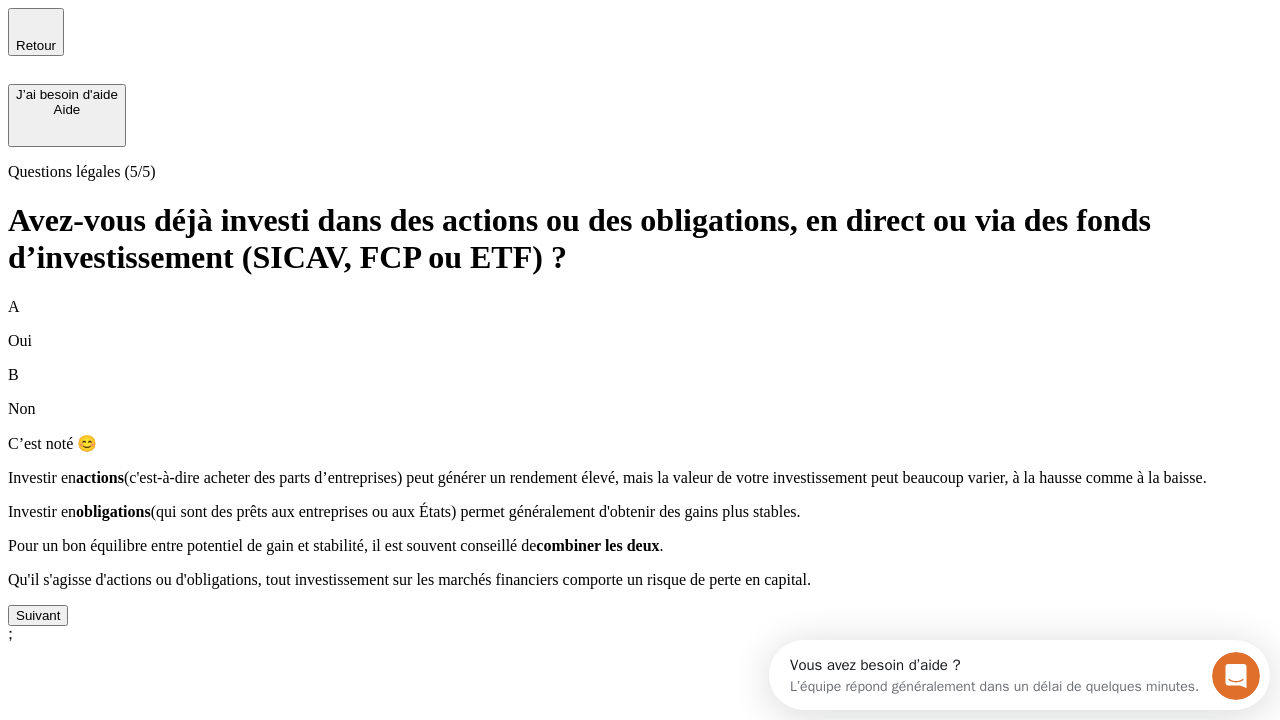 click on "Suivant" at bounding box center [38, 615] 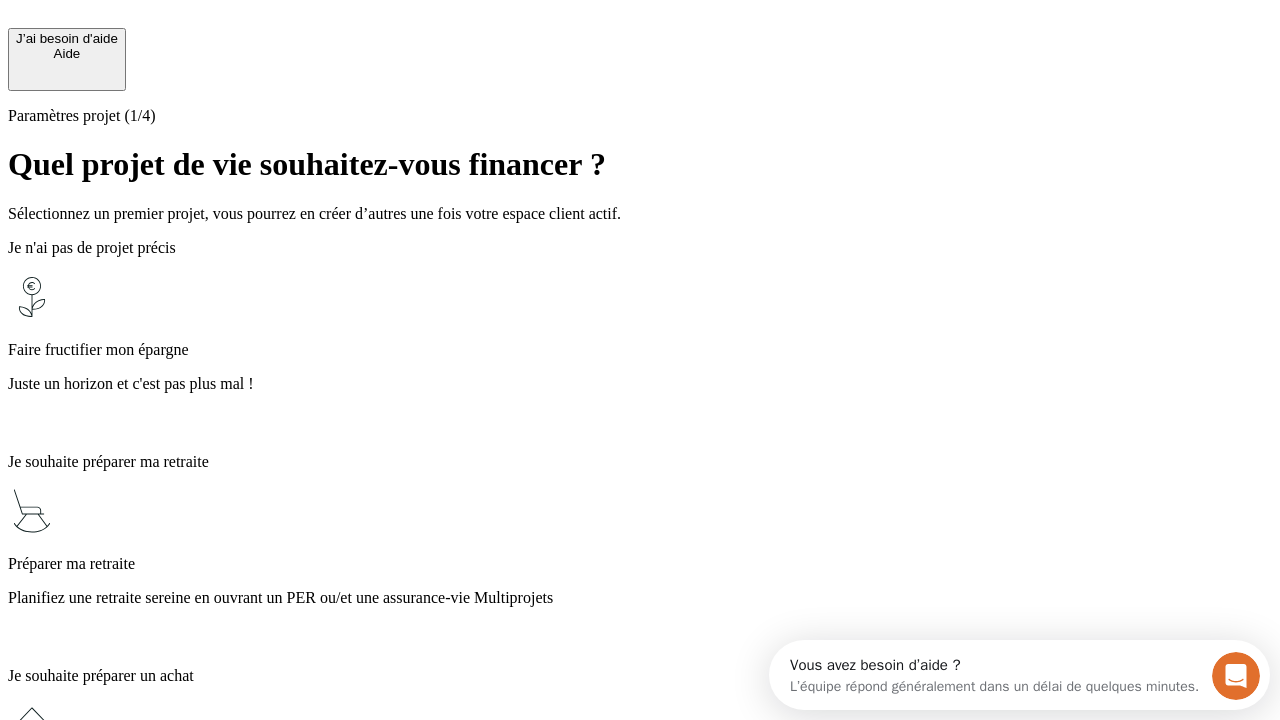 click on "Planifiez une retraite sereine en ouvrant un PER ou/et une assurance-vie Multiprojets" at bounding box center (640, 598) 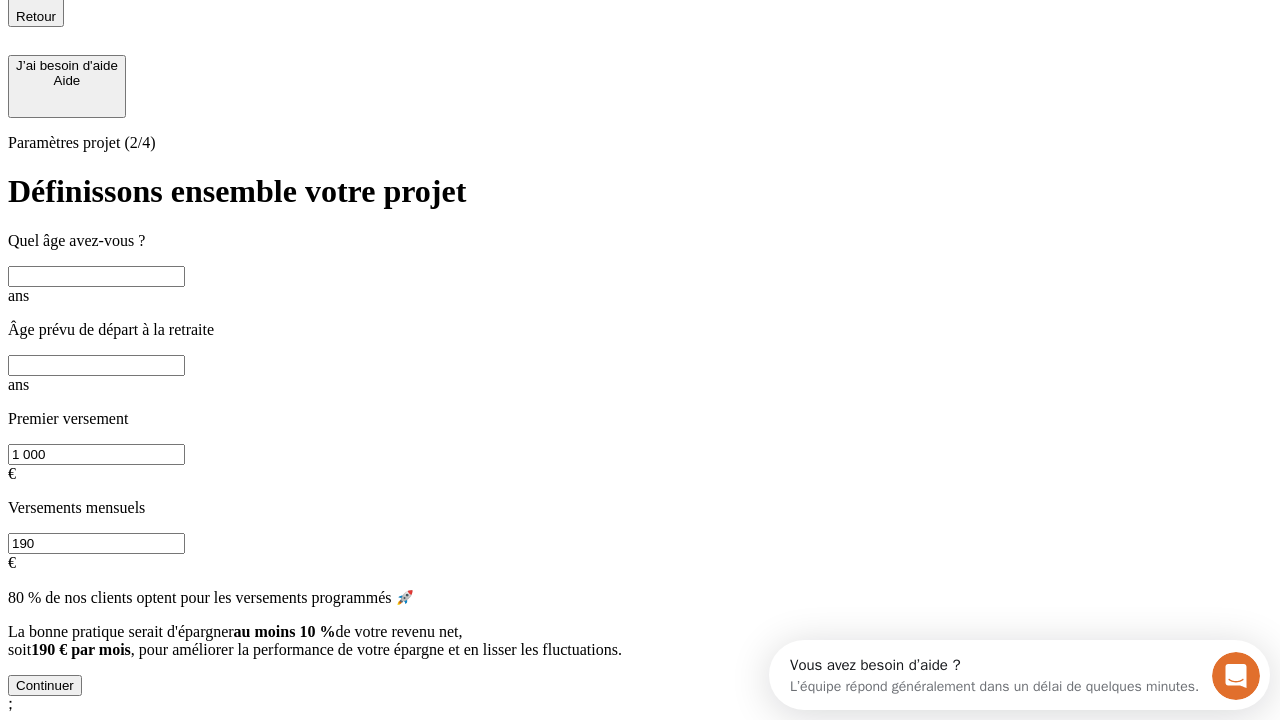 scroll, scrollTop: 18, scrollLeft: 0, axis: vertical 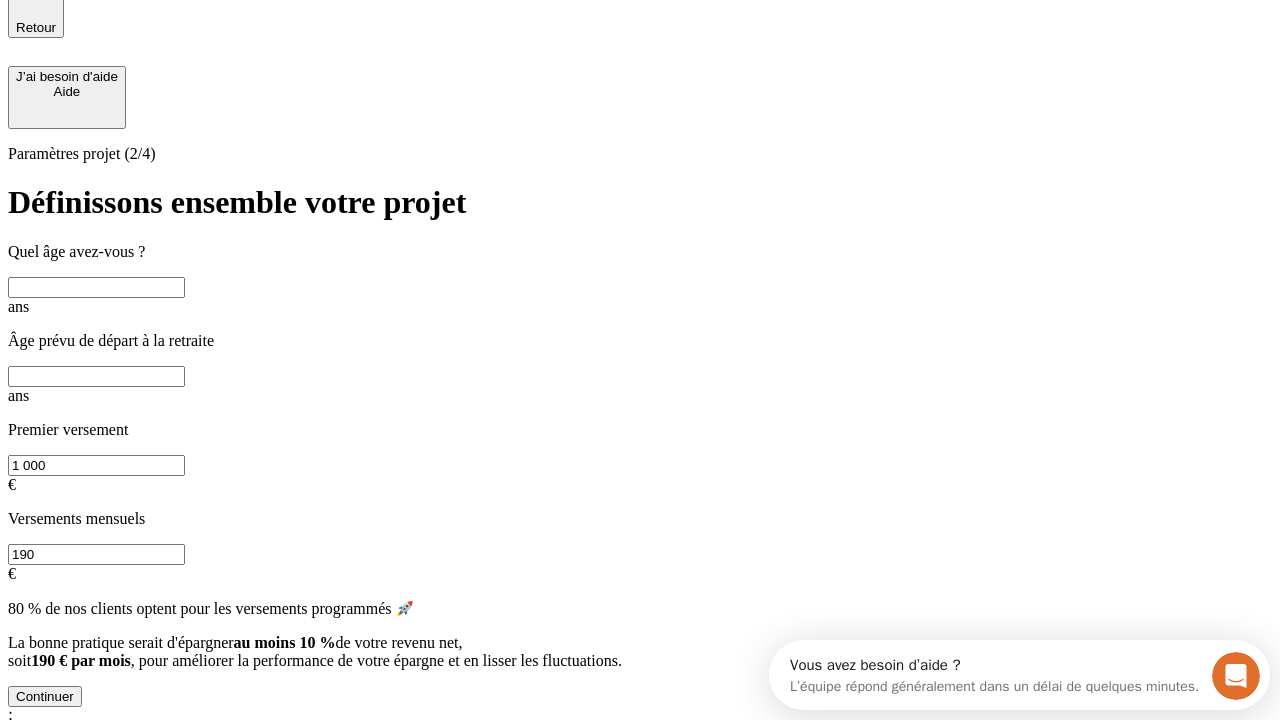 click at bounding box center (96, 287) 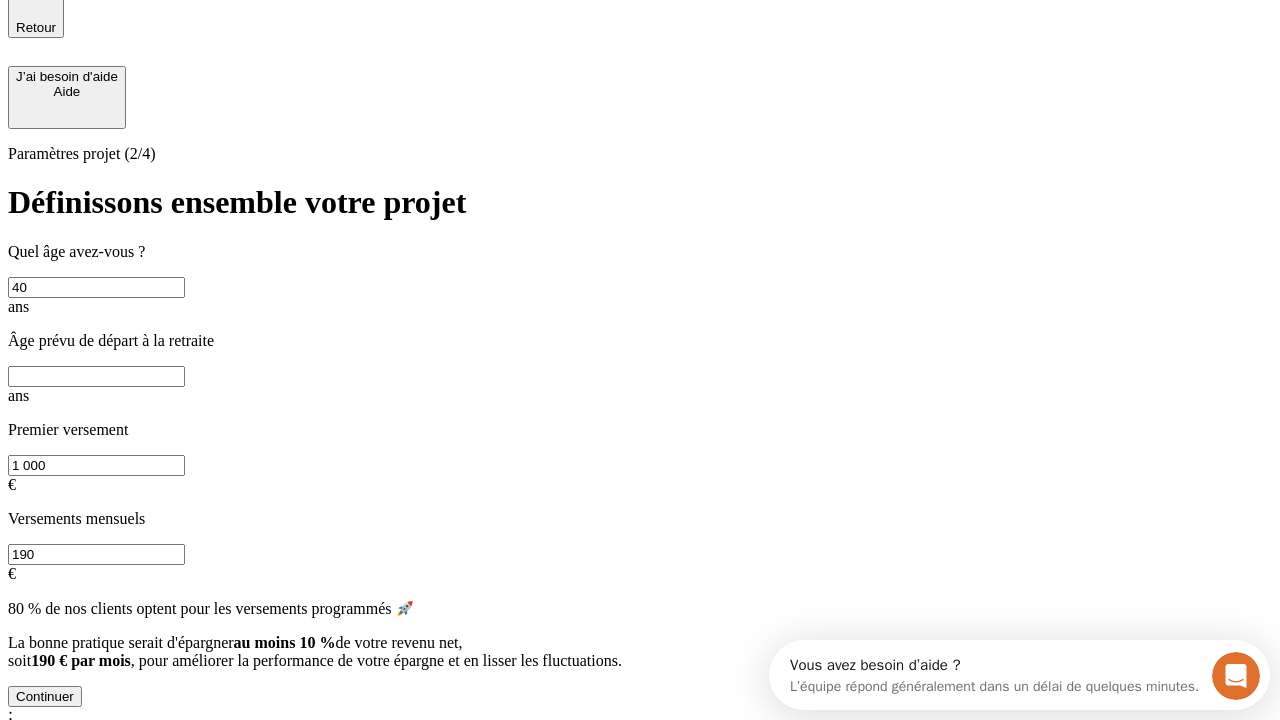 type on "40" 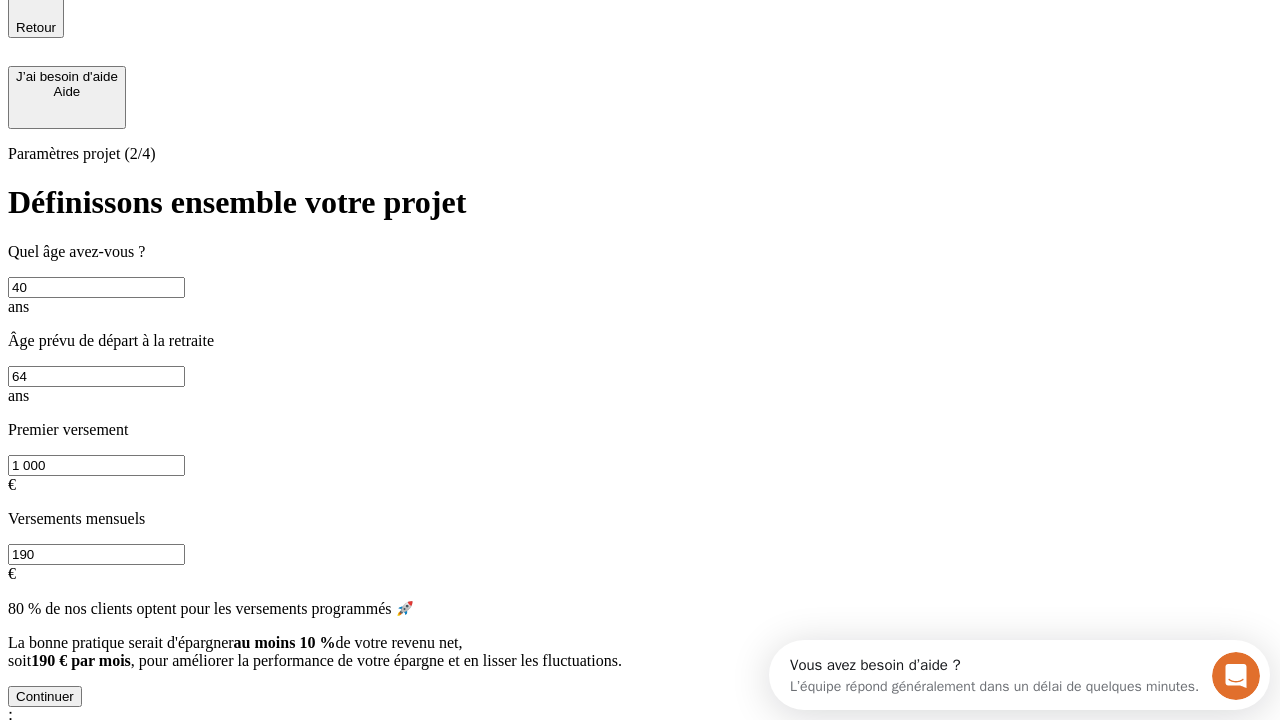 type on "64" 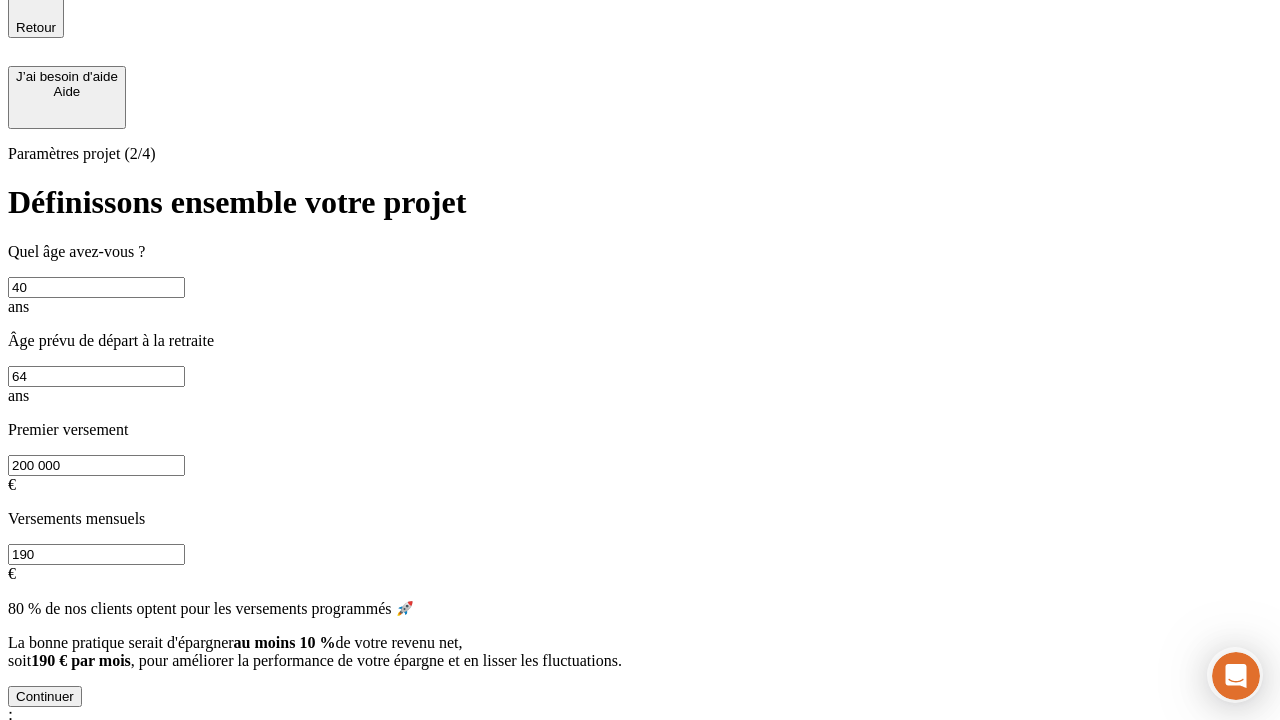 type on "200 000" 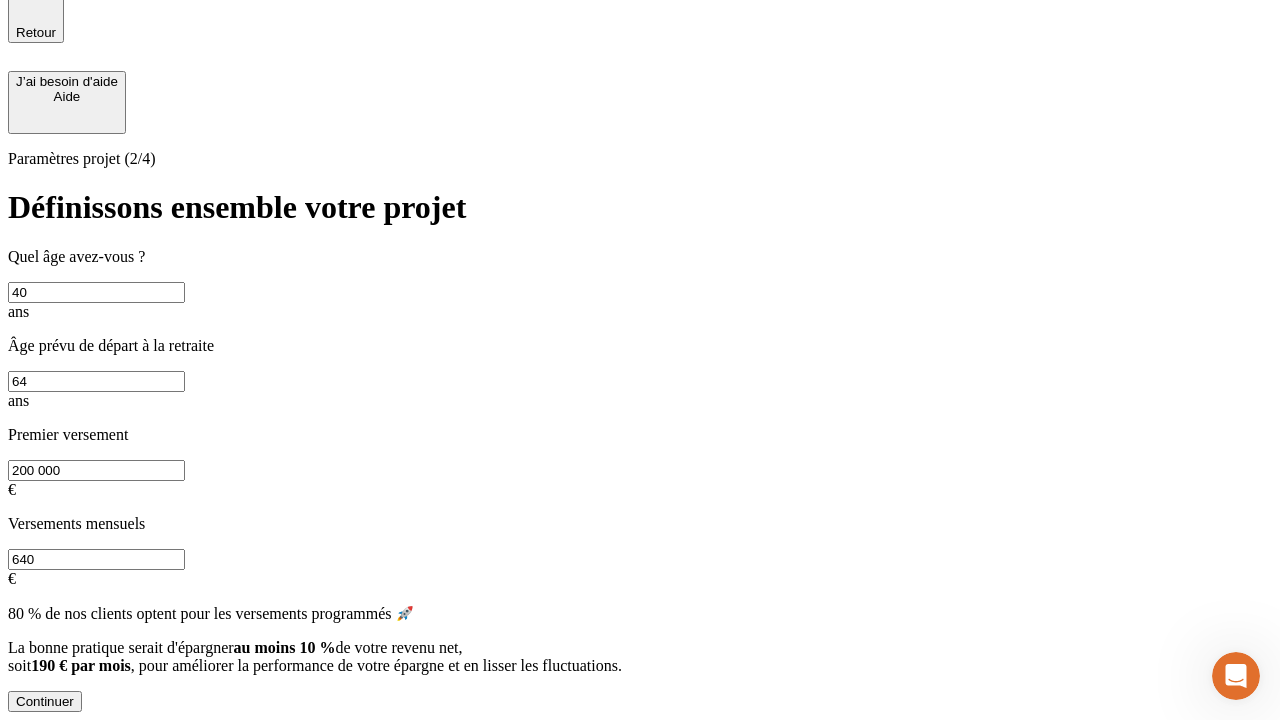 scroll, scrollTop: 0, scrollLeft: 0, axis: both 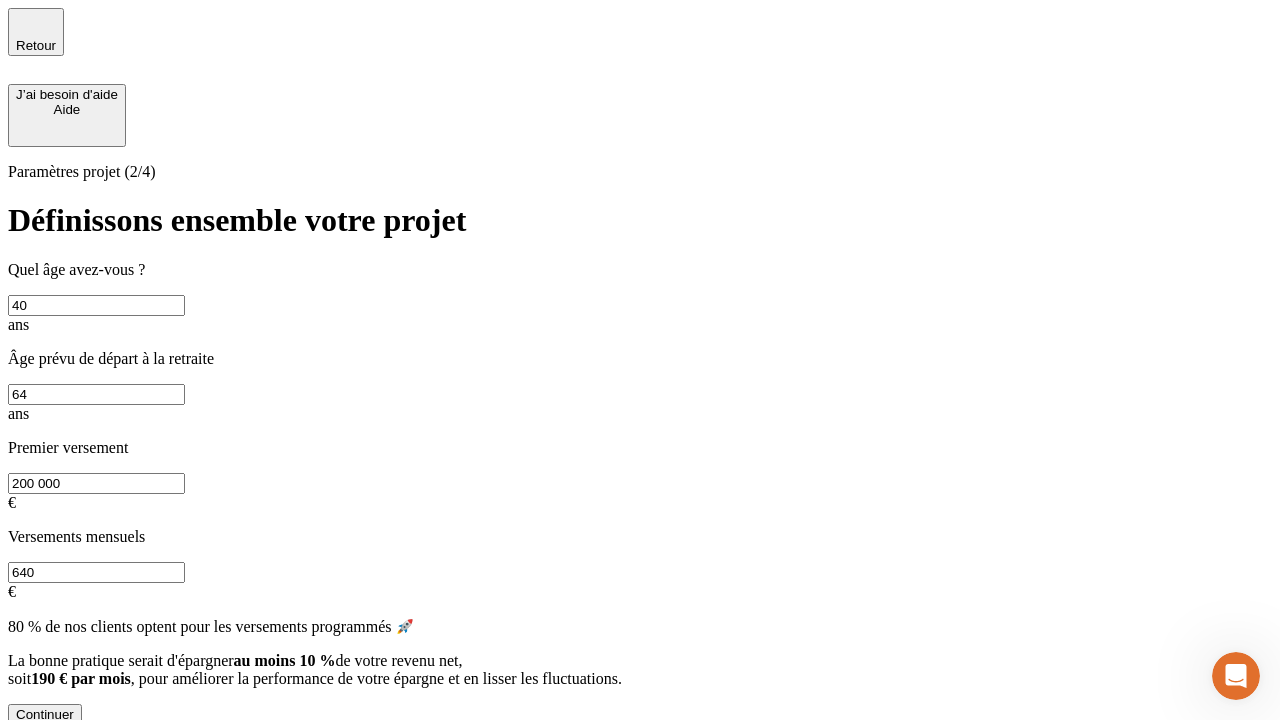 type on "640" 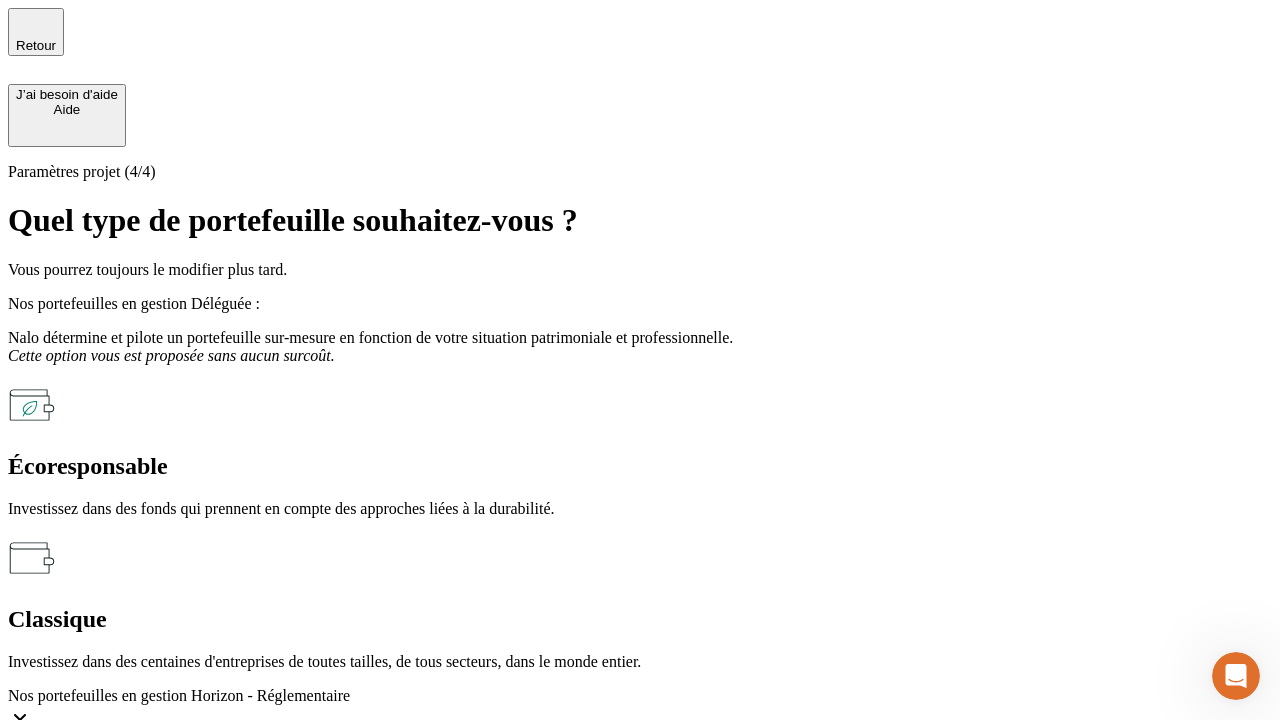 click on "Écoresponsable" at bounding box center [640, 466] 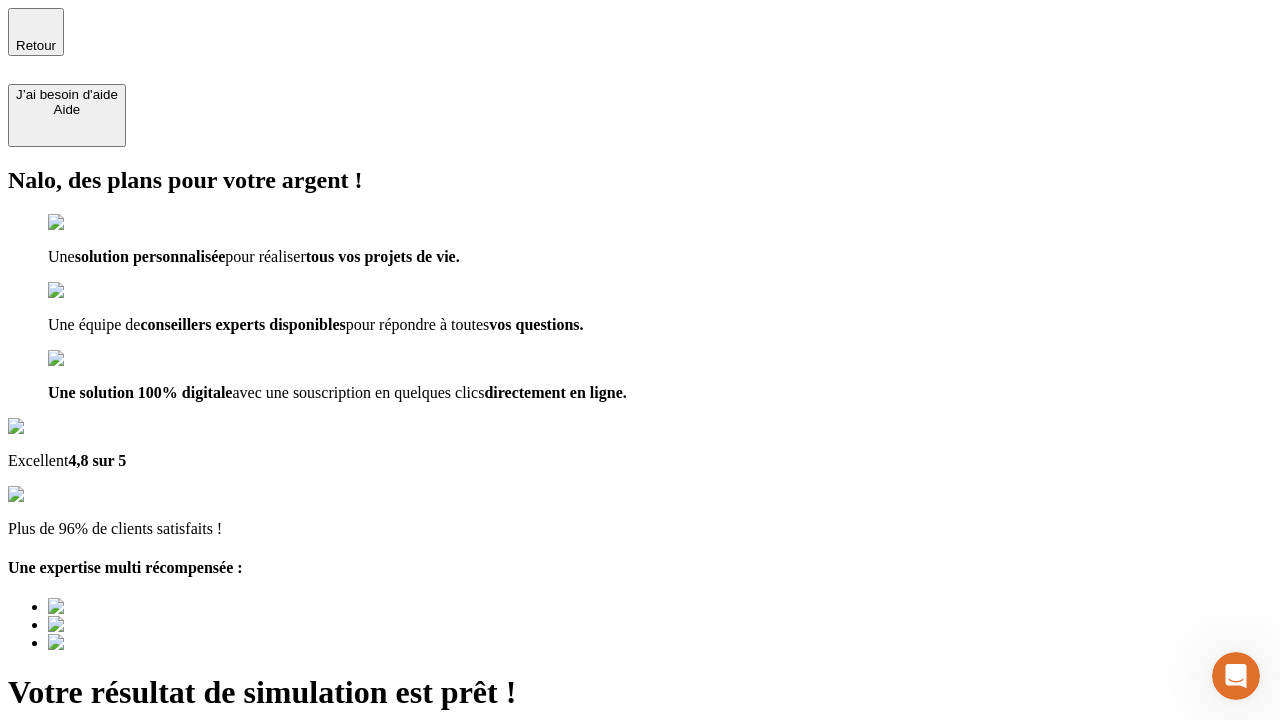 click on "Découvrir ma simulation" at bounding box center [87, 797] 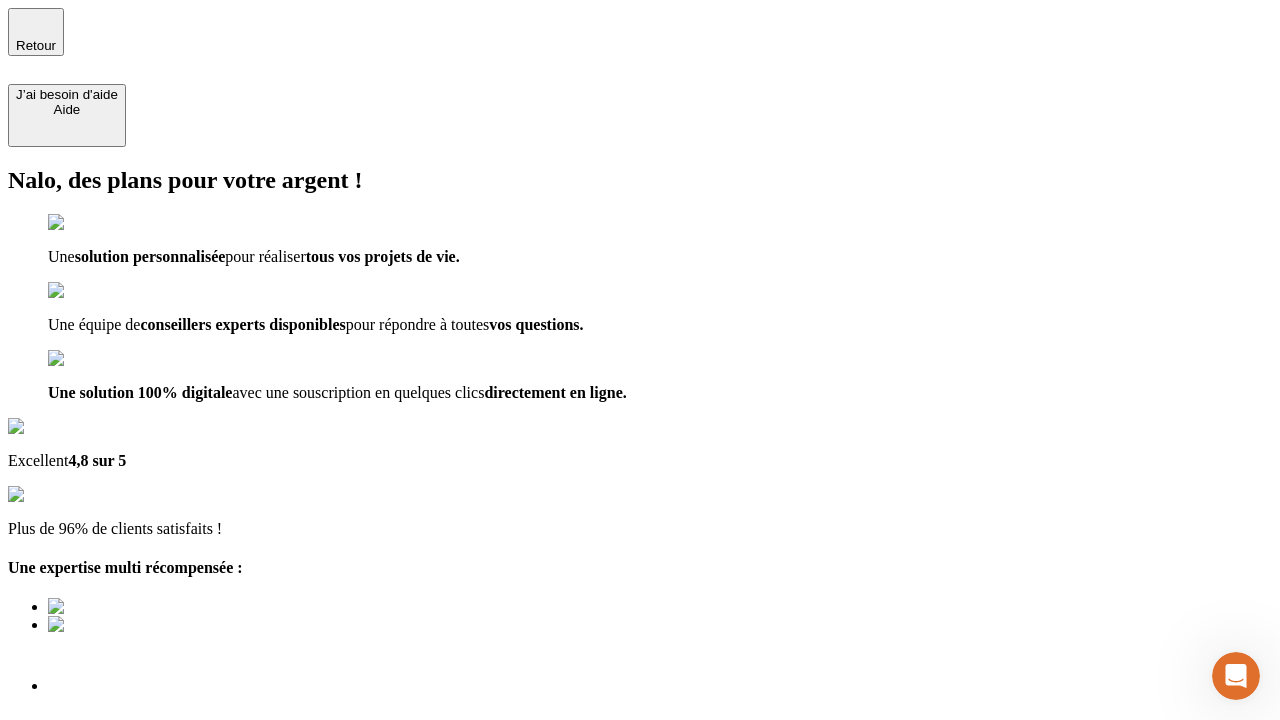 type on "[USERNAME]@[DOMAIN]" 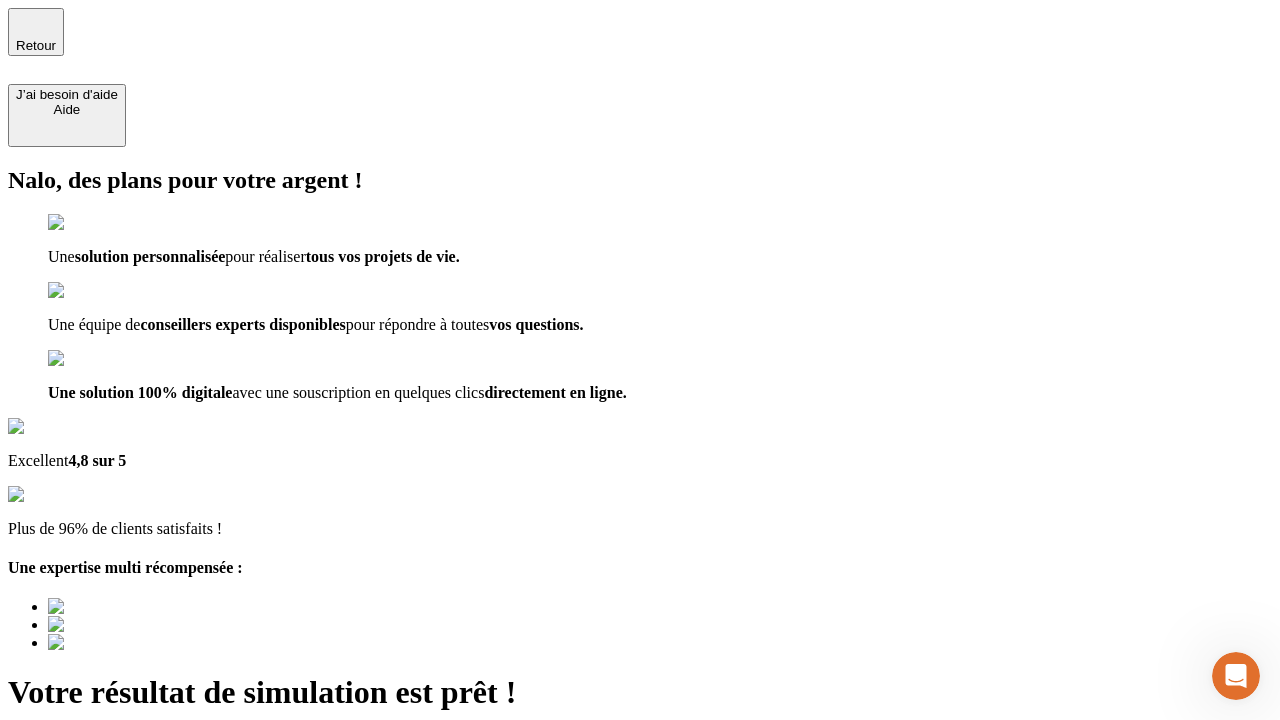 click on "Découvrir ma simulation" at bounding box center (87, 881) 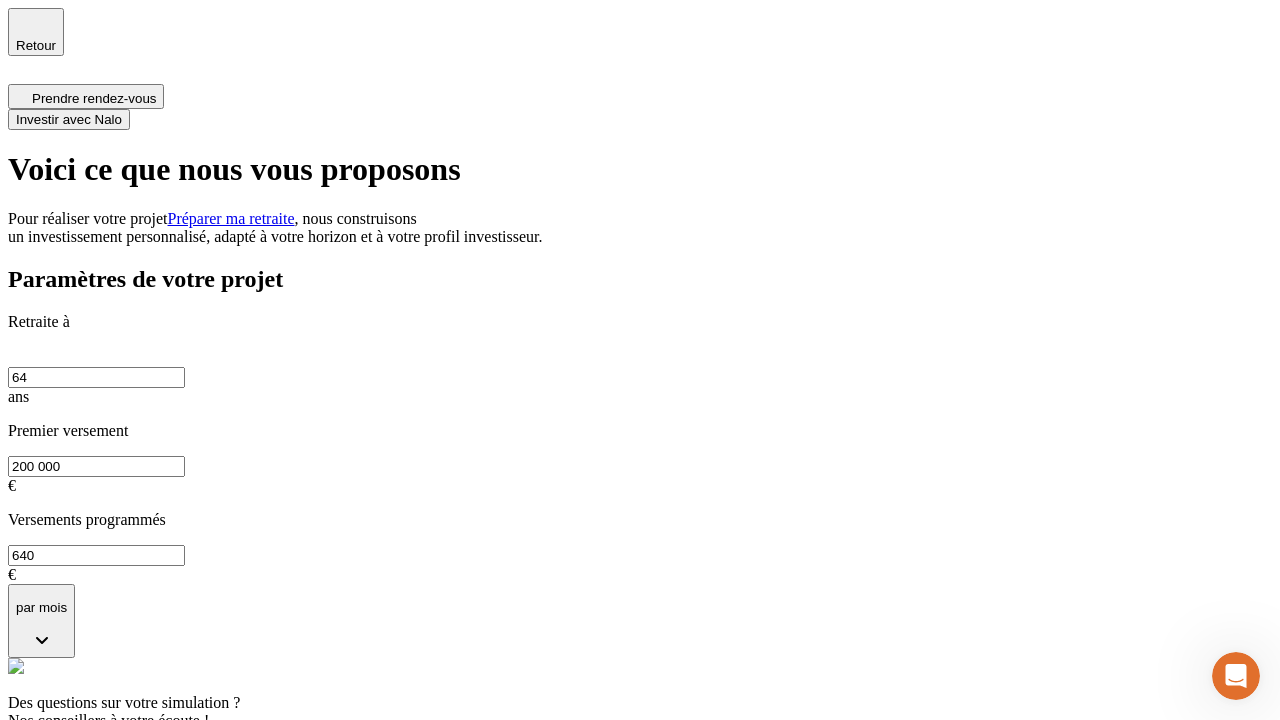 click on "Investir avec Nalo" at bounding box center [69, 119] 